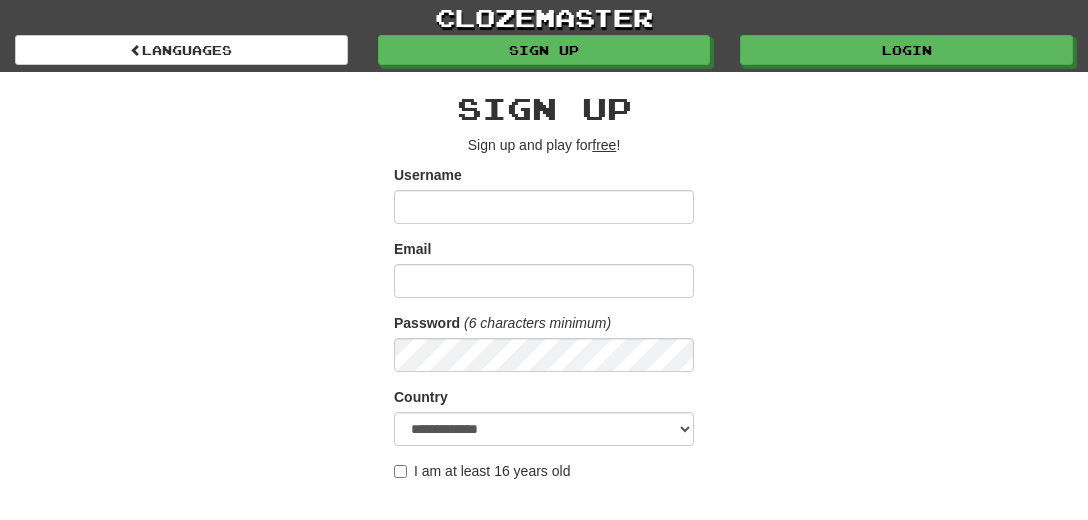 scroll, scrollTop: 0, scrollLeft: 0, axis: both 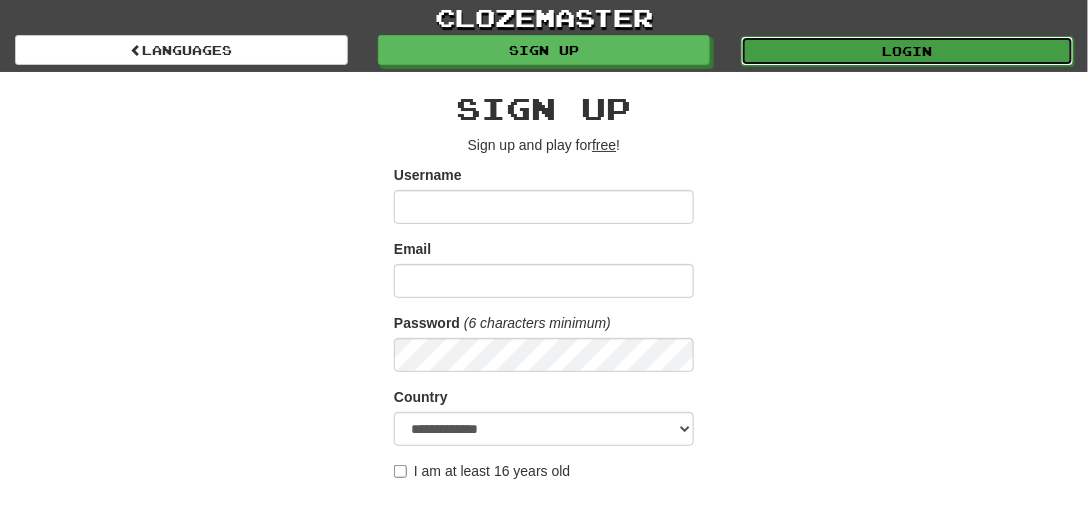 click on "Login" at bounding box center (907, 51) 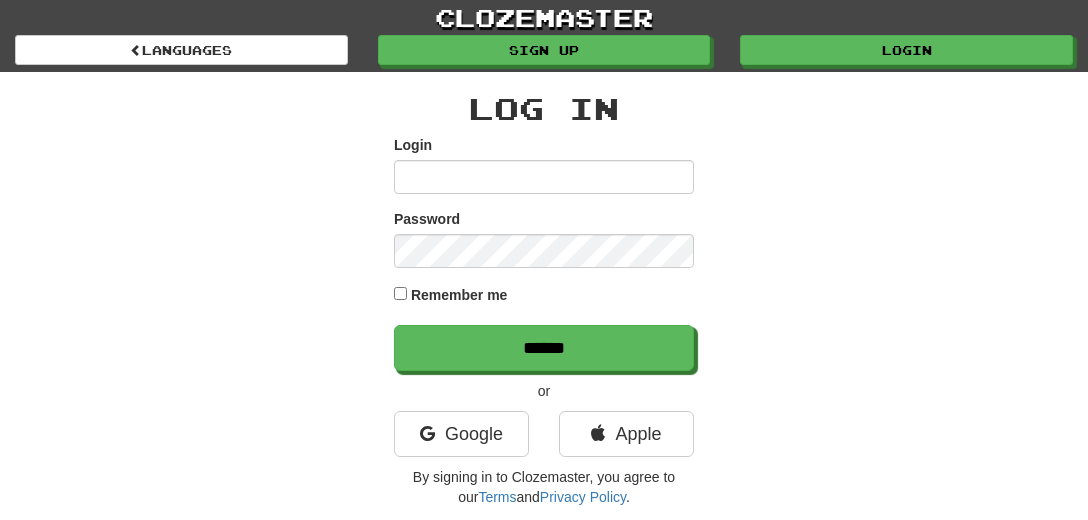 scroll, scrollTop: 0, scrollLeft: 0, axis: both 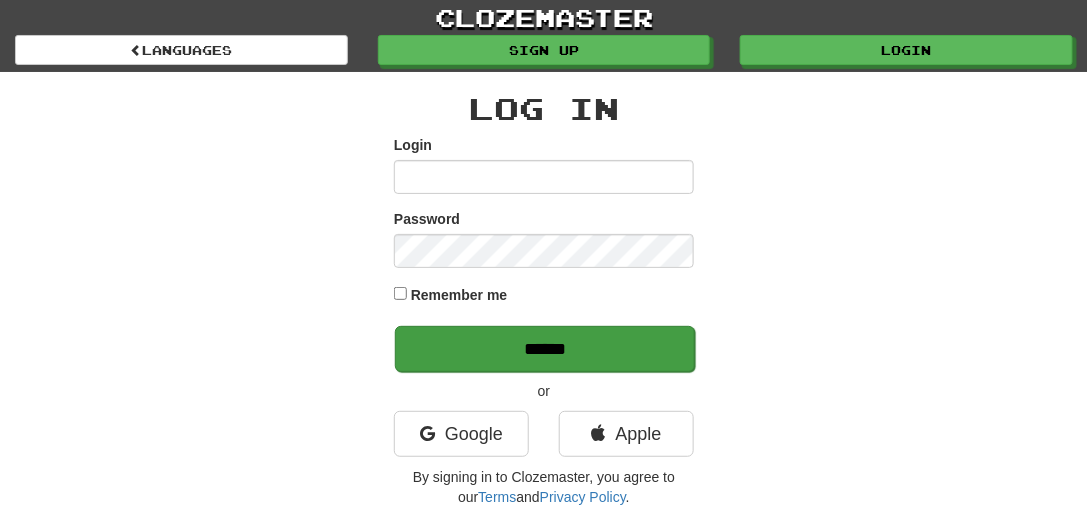 type on "*********" 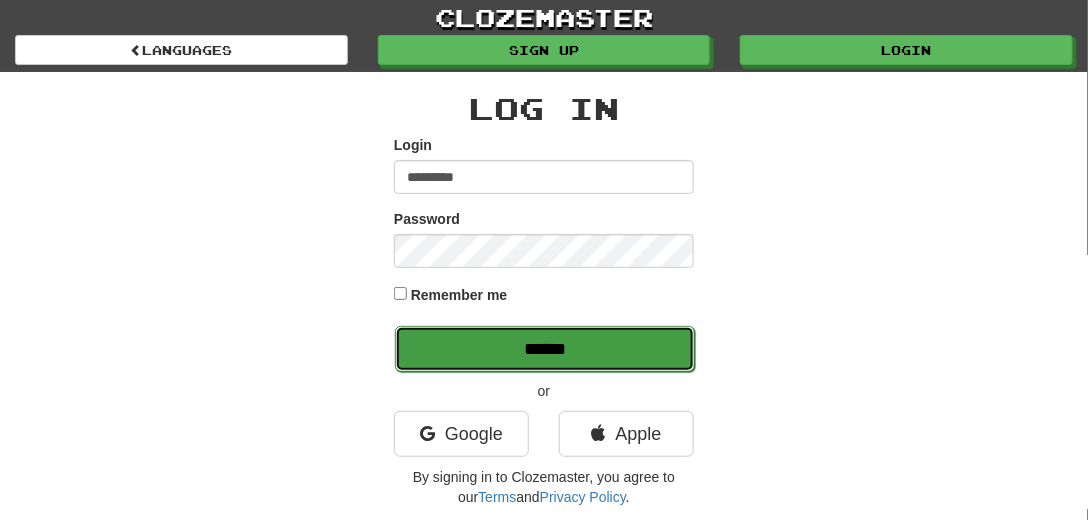 click on "******" at bounding box center (545, 349) 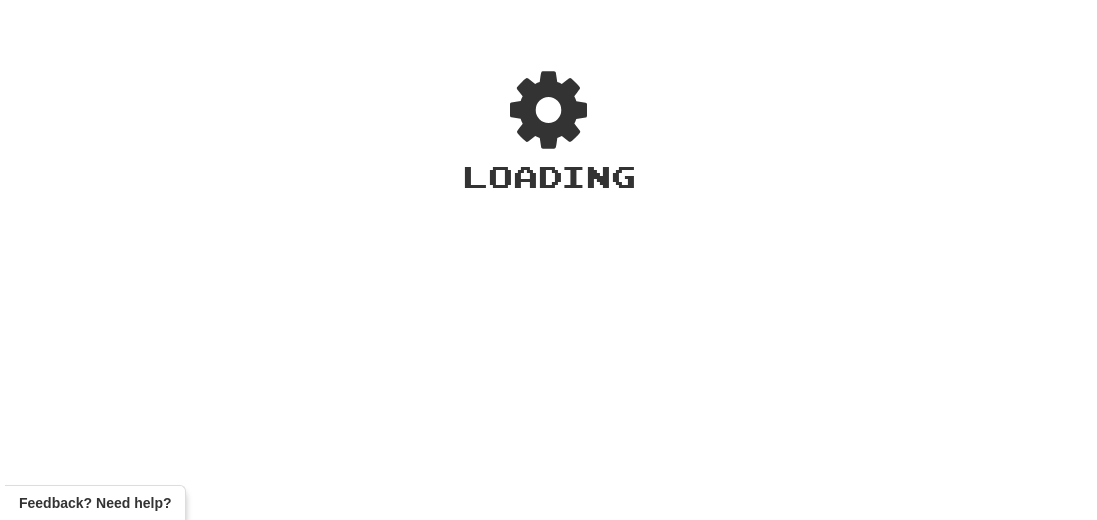 scroll, scrollTop: 0, scrollLeft: 0, axis: both 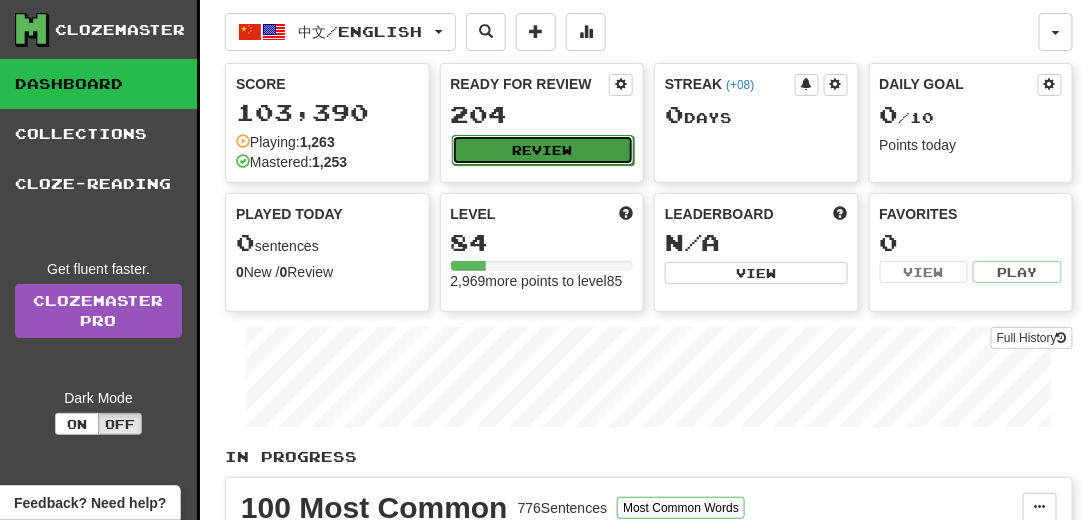 click on "Review" at bounding box center [543, 150] 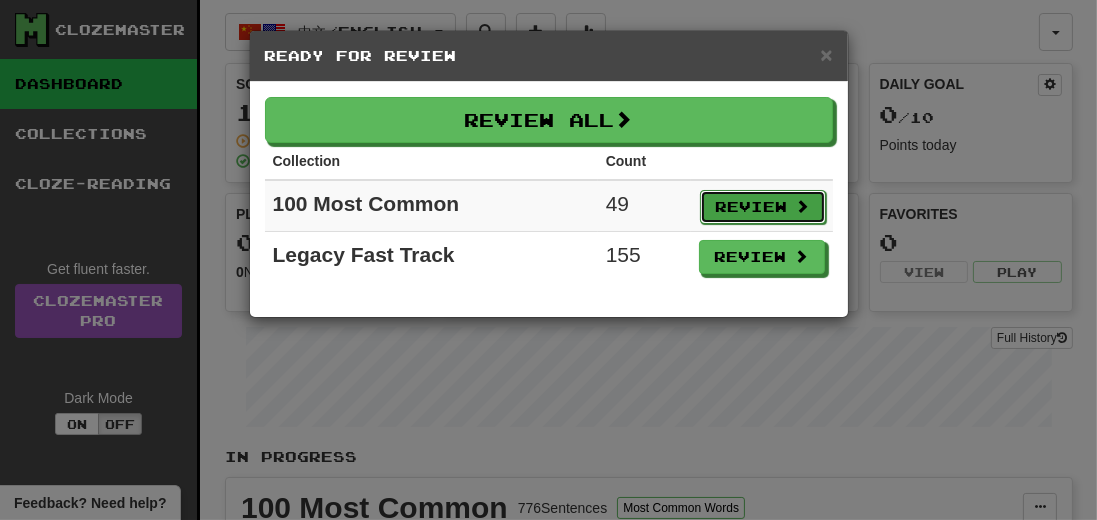 click on "Review" at bounding box center [763, 207] 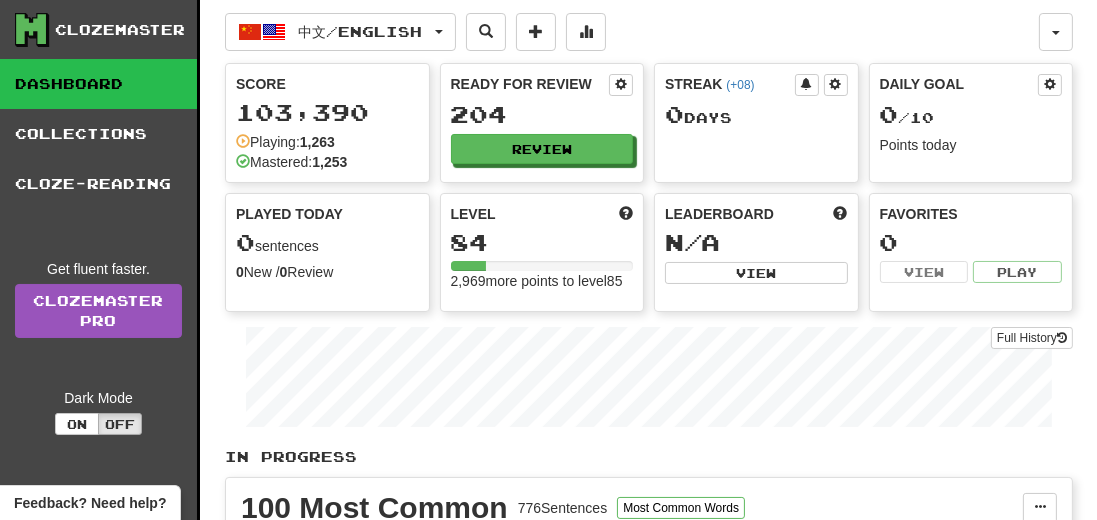 select on "**" 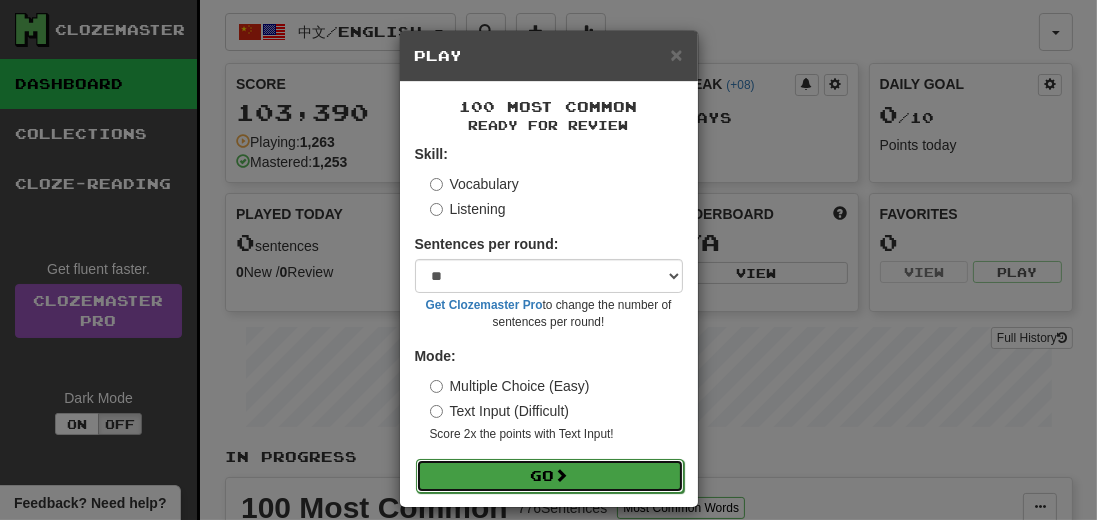 click on "Go" at bounding box center [550, 476] 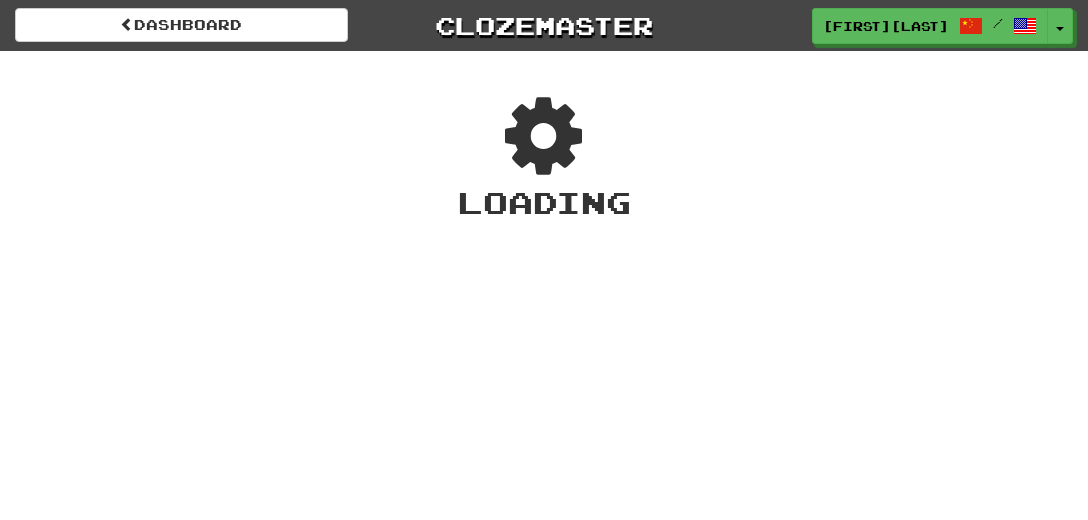 scroll, scrollTop: 0, scrollLeft: 0, axis: both 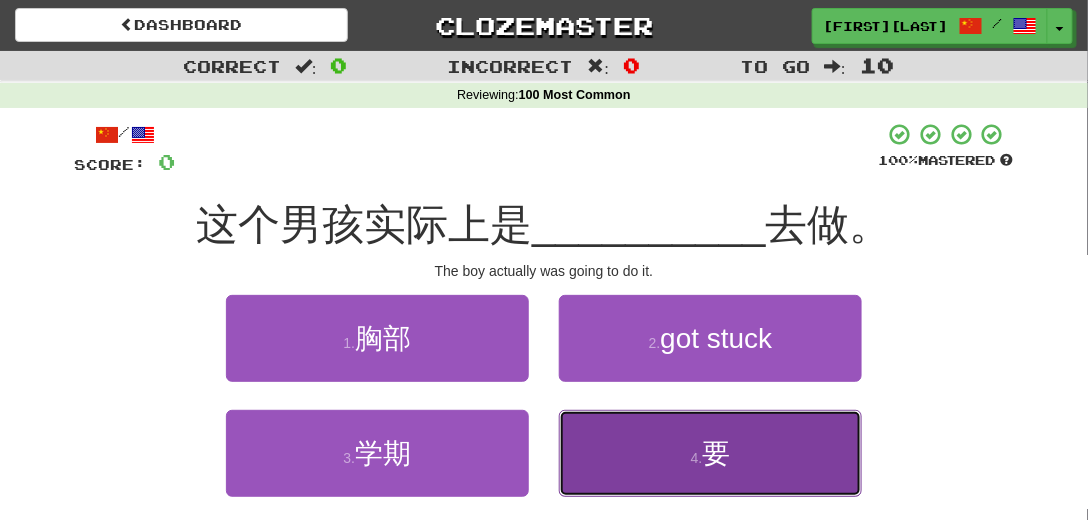 click on "4 .  要" at bounding box center (710, 453) 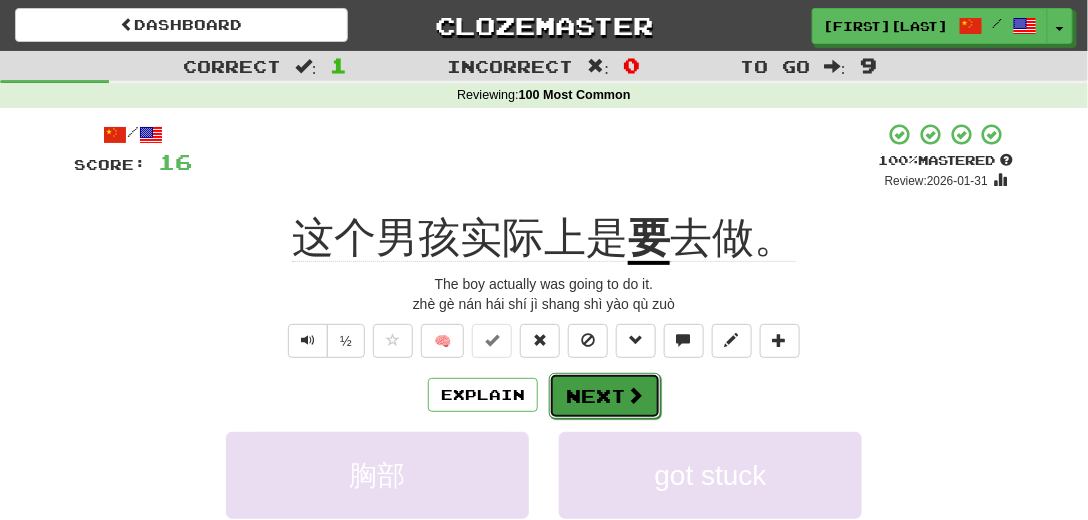 click at bounding box center (635, 395) 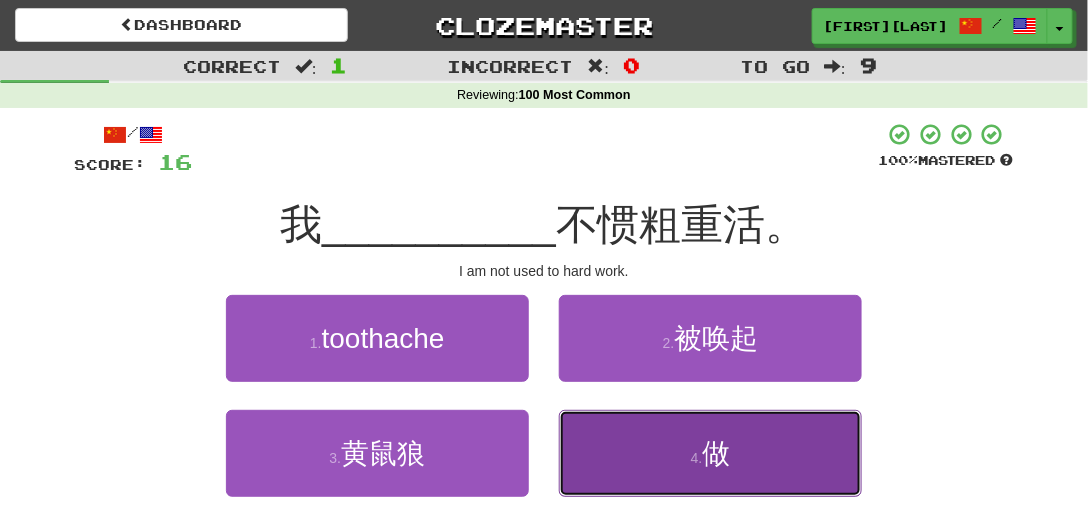click on "做" at bounding box center [716, 453] 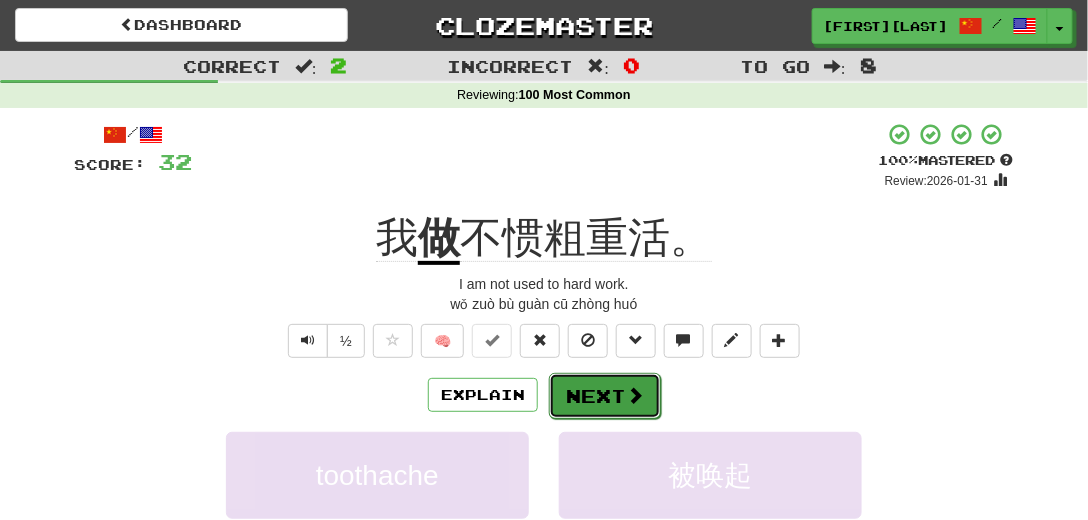 click on "Next" at bounding box center [605, 396] 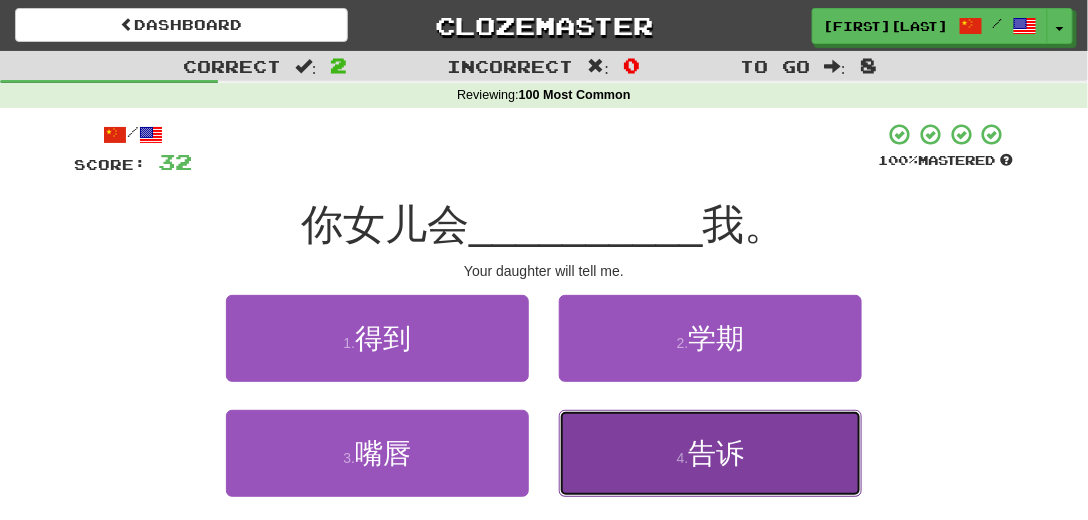 click on "告诉" at bounding box center (716, 453) 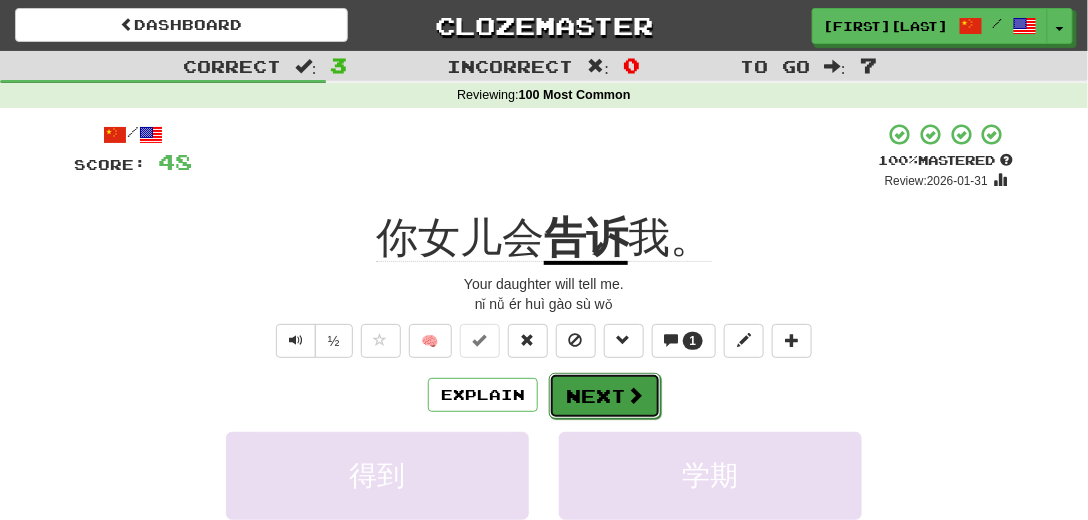 click on "Next" at bounding box center [605, 396] 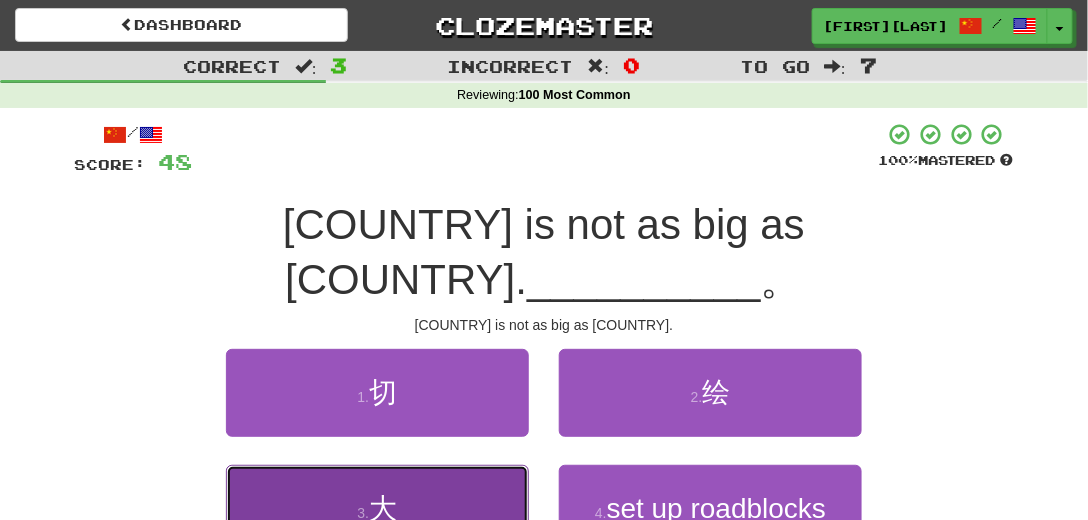 click on "3 .  大" at bounding box center (377, 508) 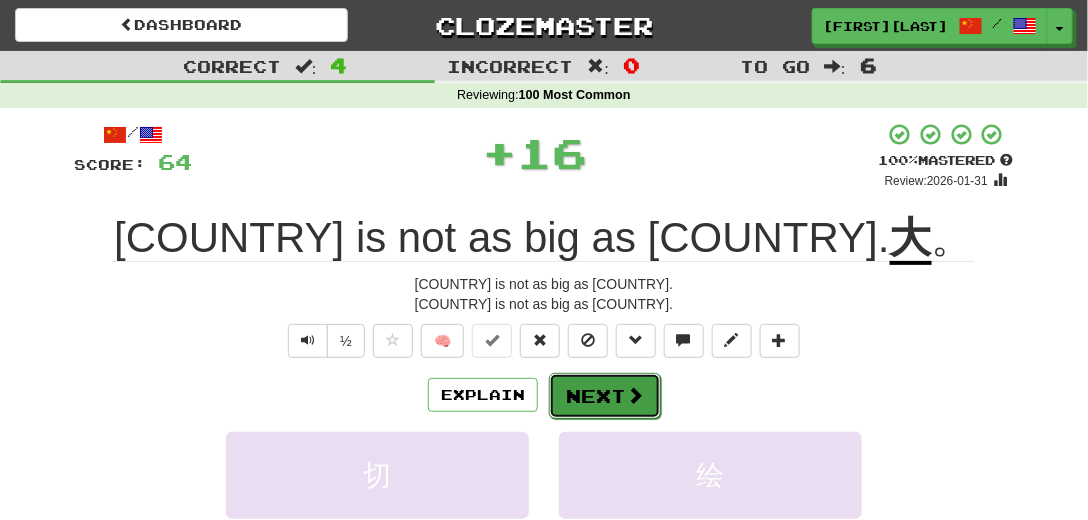 click on "Next" at bounding box center (605, 396) 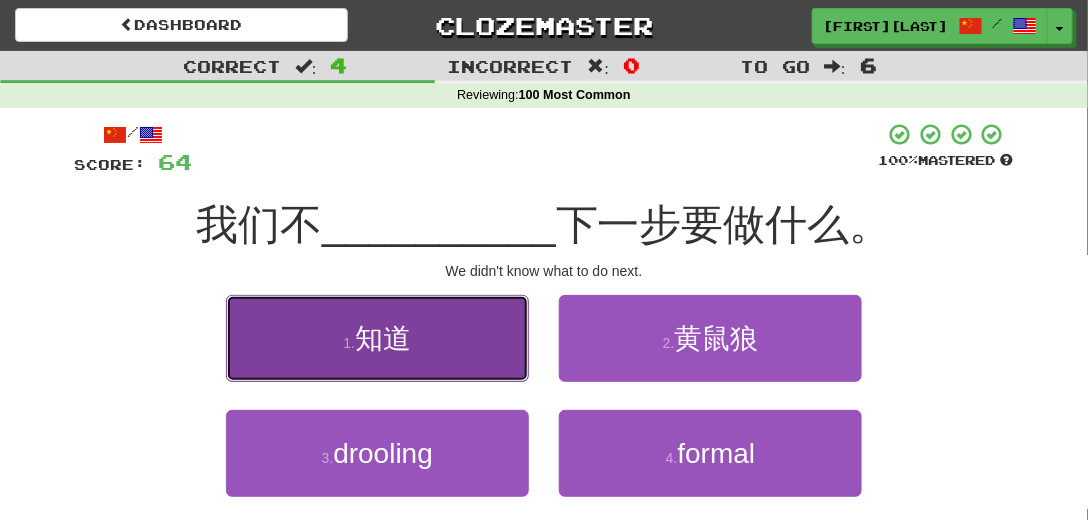 click on "知道" at bounding box center (383, 338) 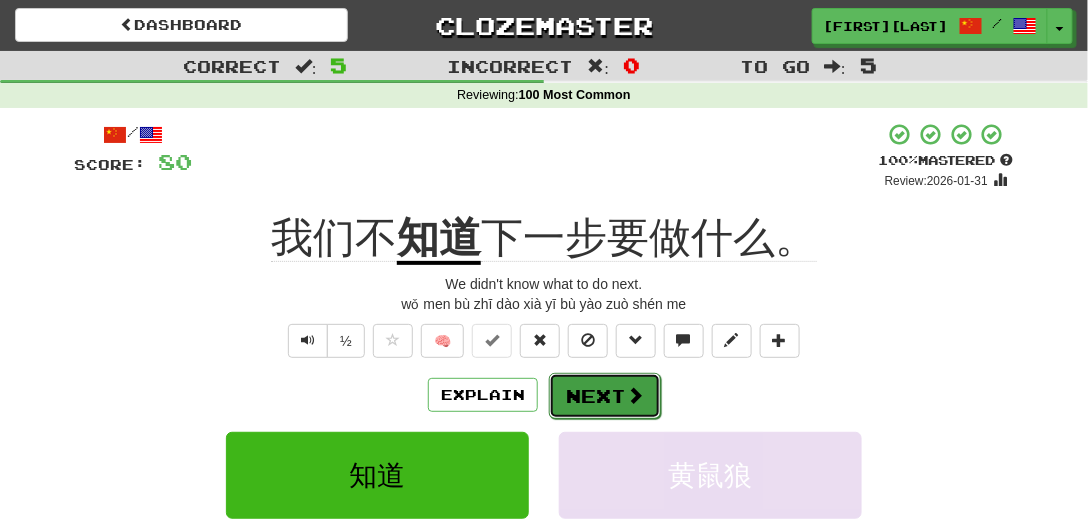 click on "Next" at bounding box center (605, 396) 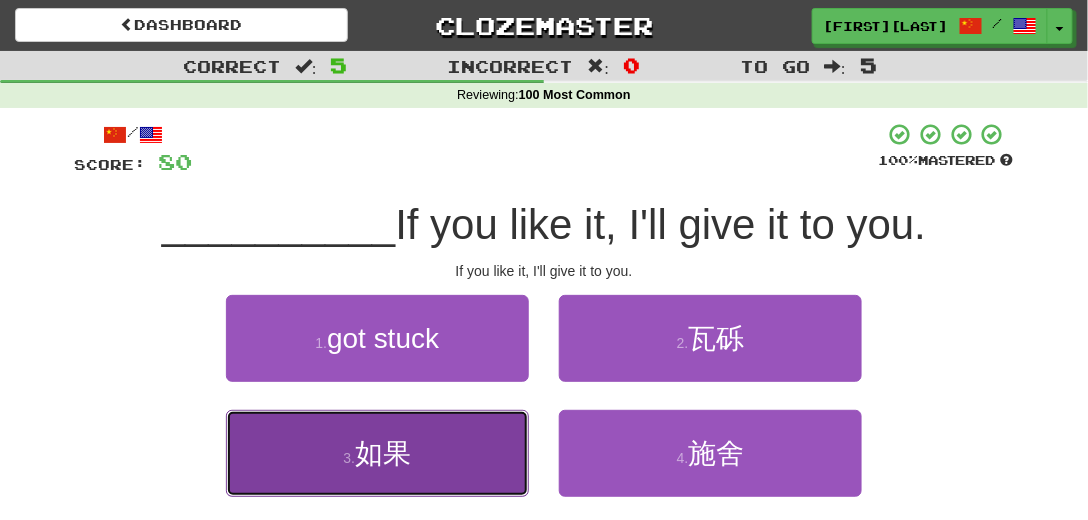 click on "如果" at bounding box center (383, 453) 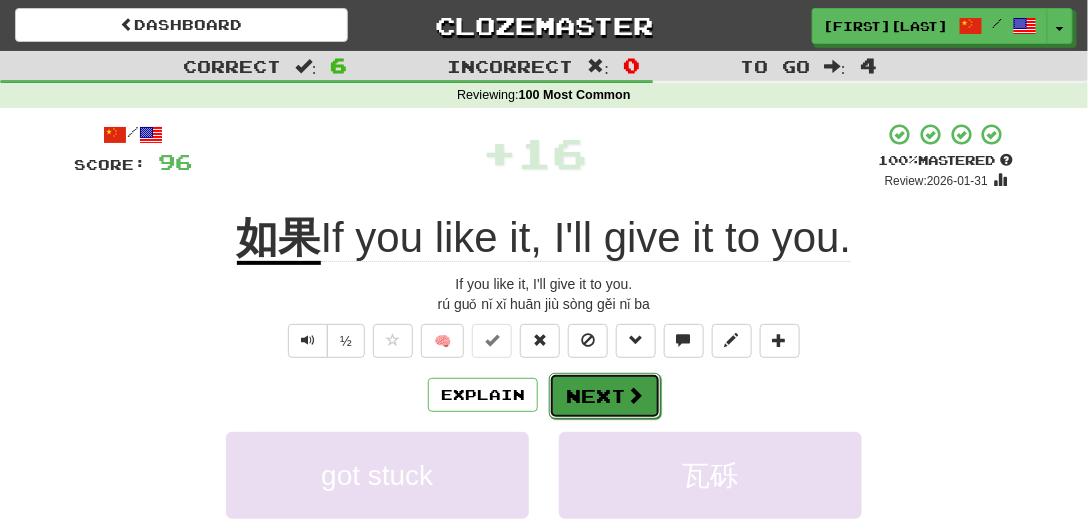 click on "Next" at bounding box center (605, 396) 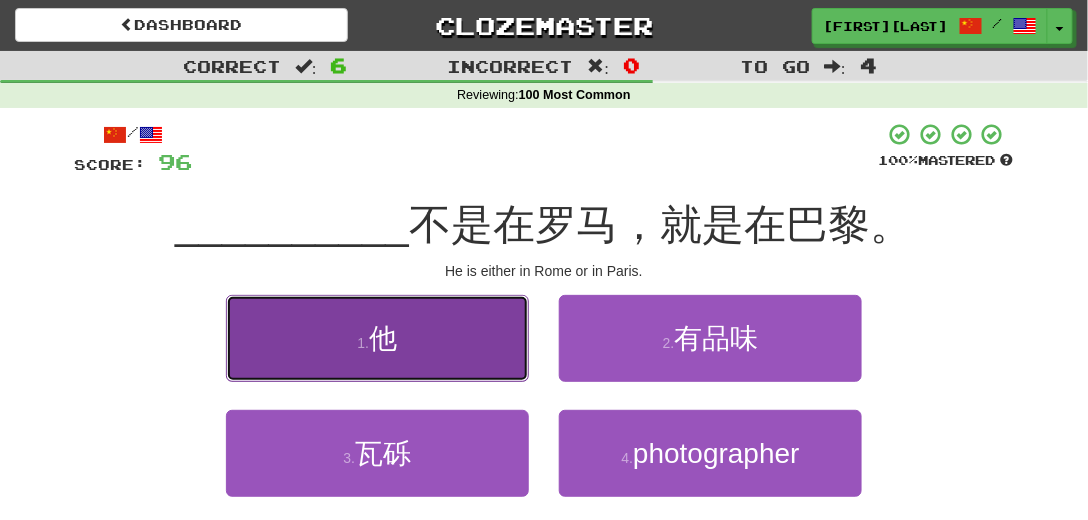 click on "他" at bounding box center (383, 338) 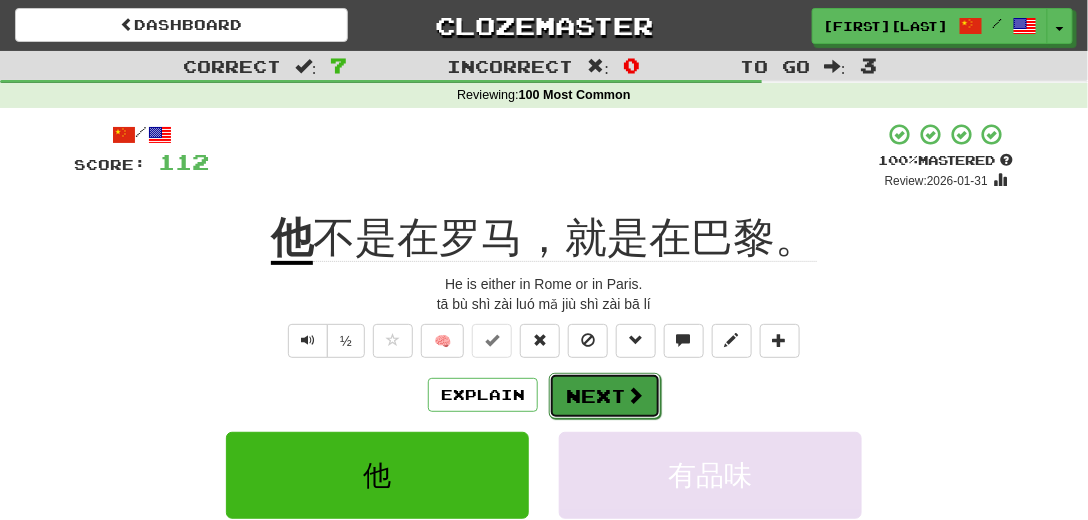 click on "Next" at bounding box center [605, 396] 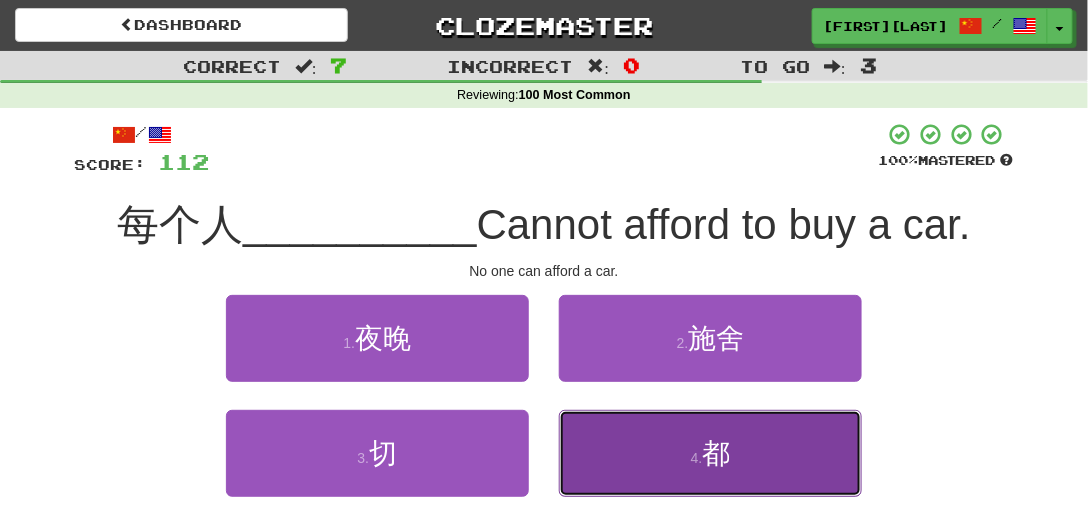 click on "都" at bounding box center [716, 453] 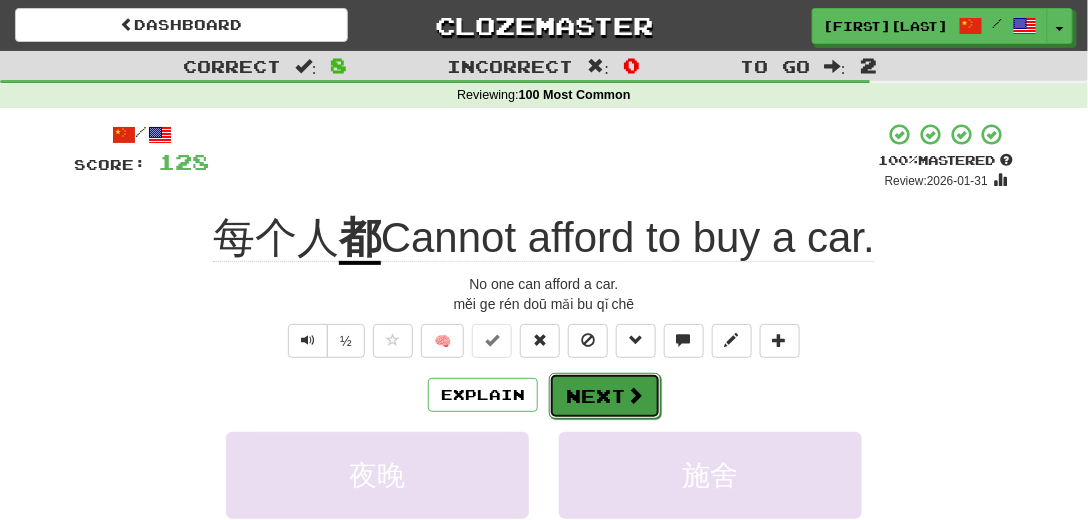 click on "Next" at bounding box center (605, 396) 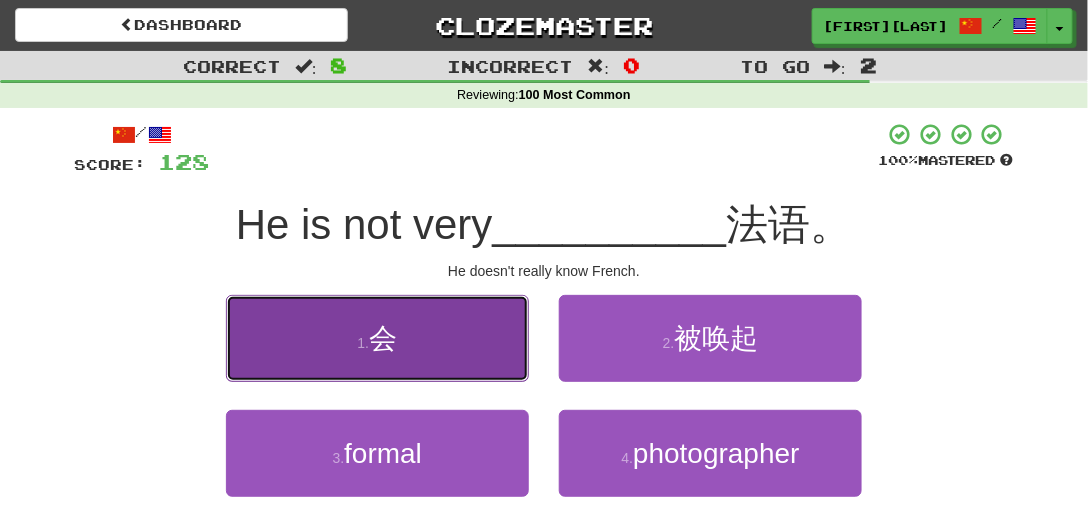 click on "会" at bounding box center [383, 338] 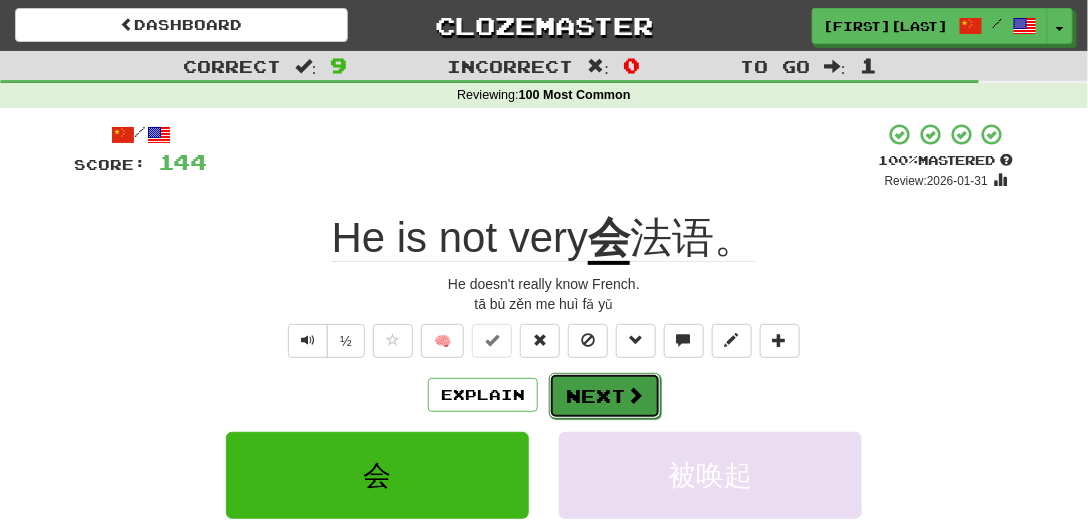 click on "Next" at bounding box center [605, 396] 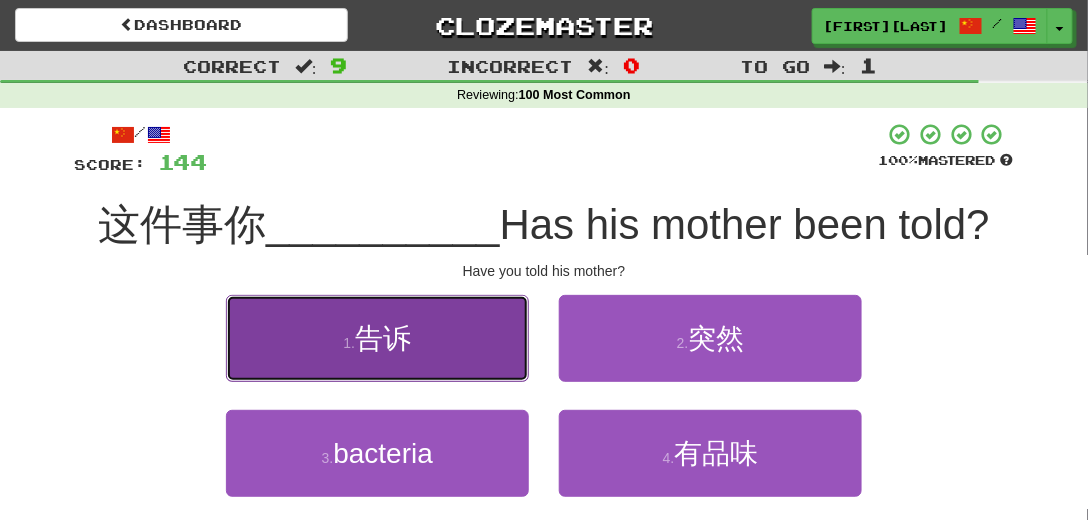 click on "告诉" at bounding box center (383, 338) 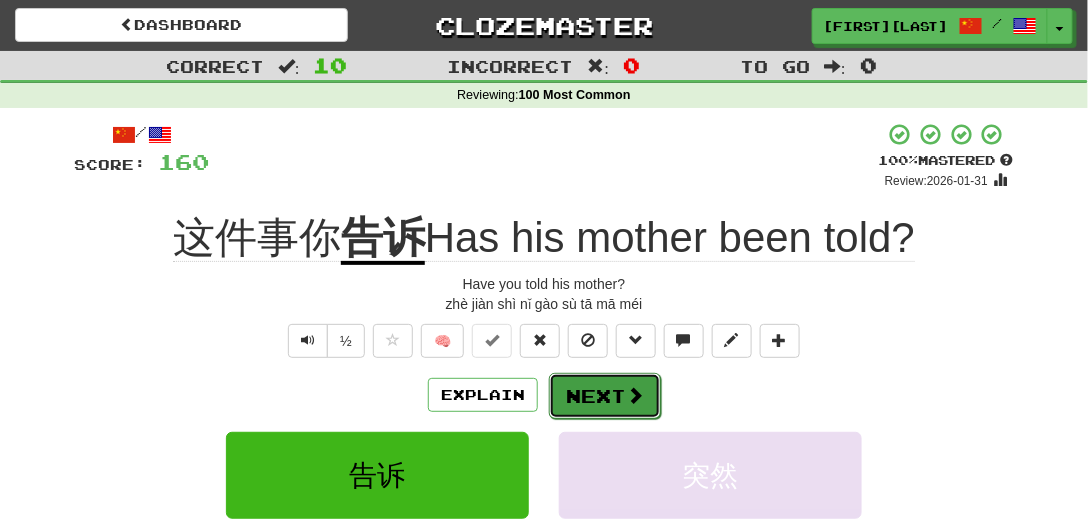 click on "Next" at bounding box center [605, 396] 